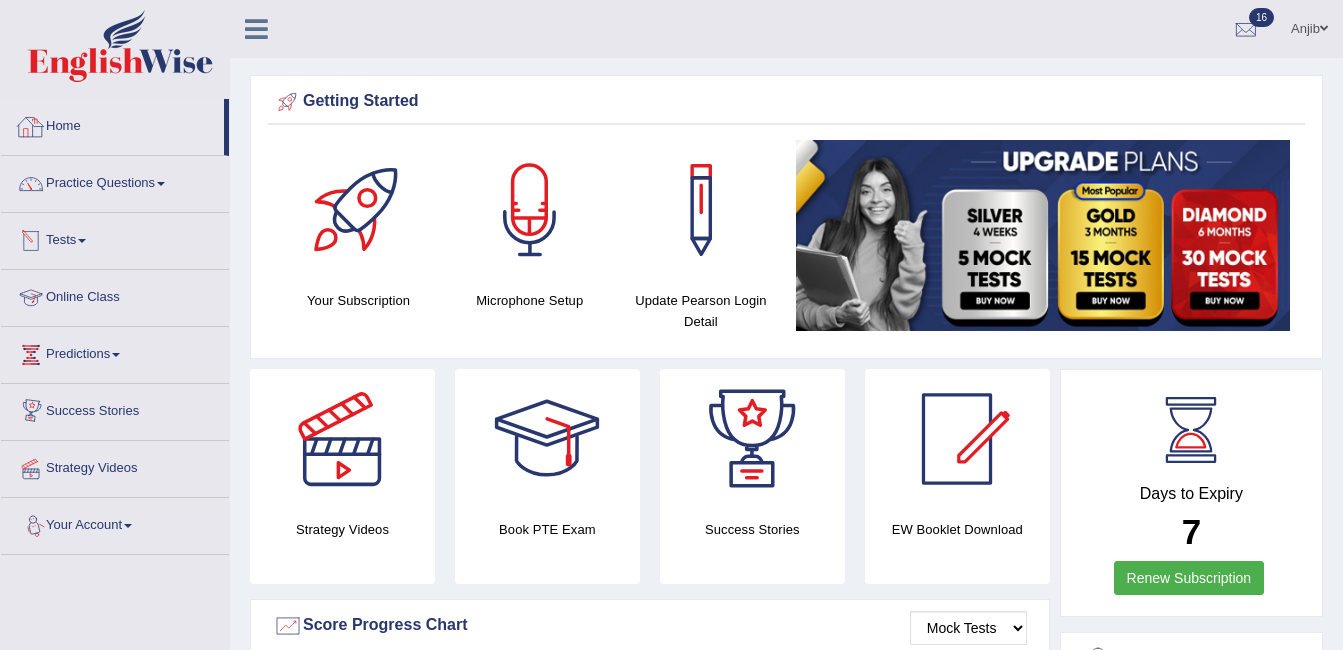 scroll, scrollTop: 0, scrollLeft: 0, axis: both 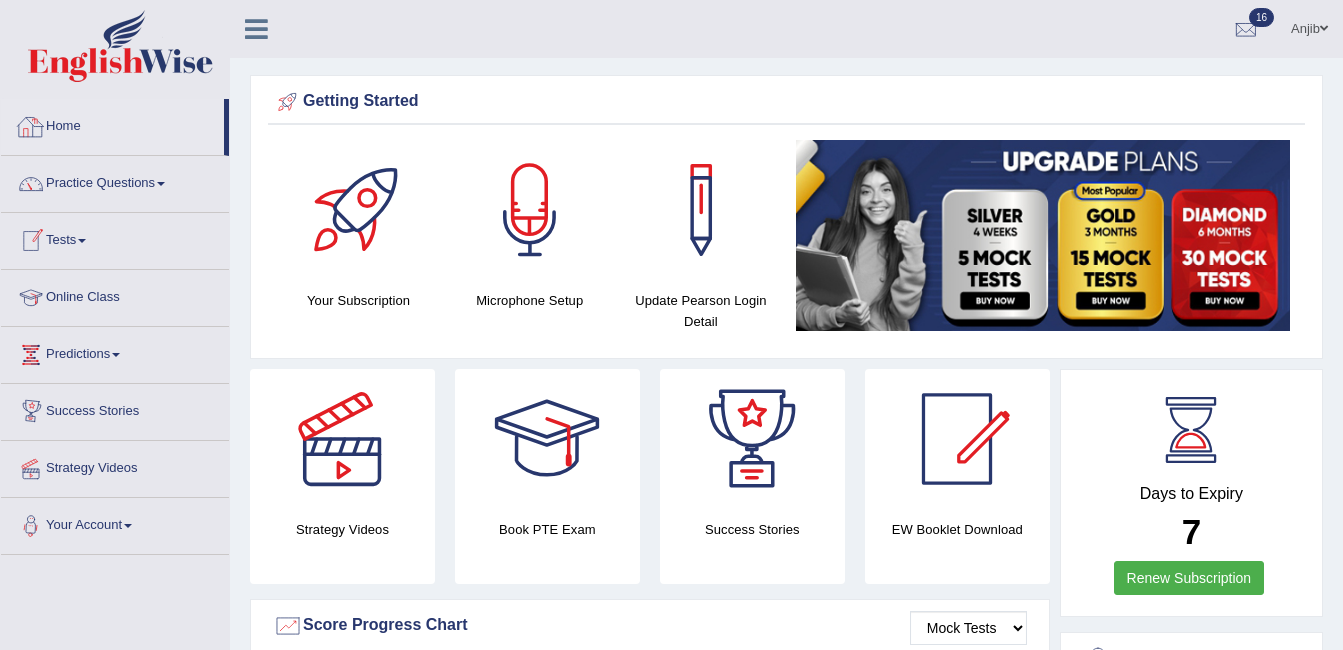 click on "Home" at bounding box center (112, 124) 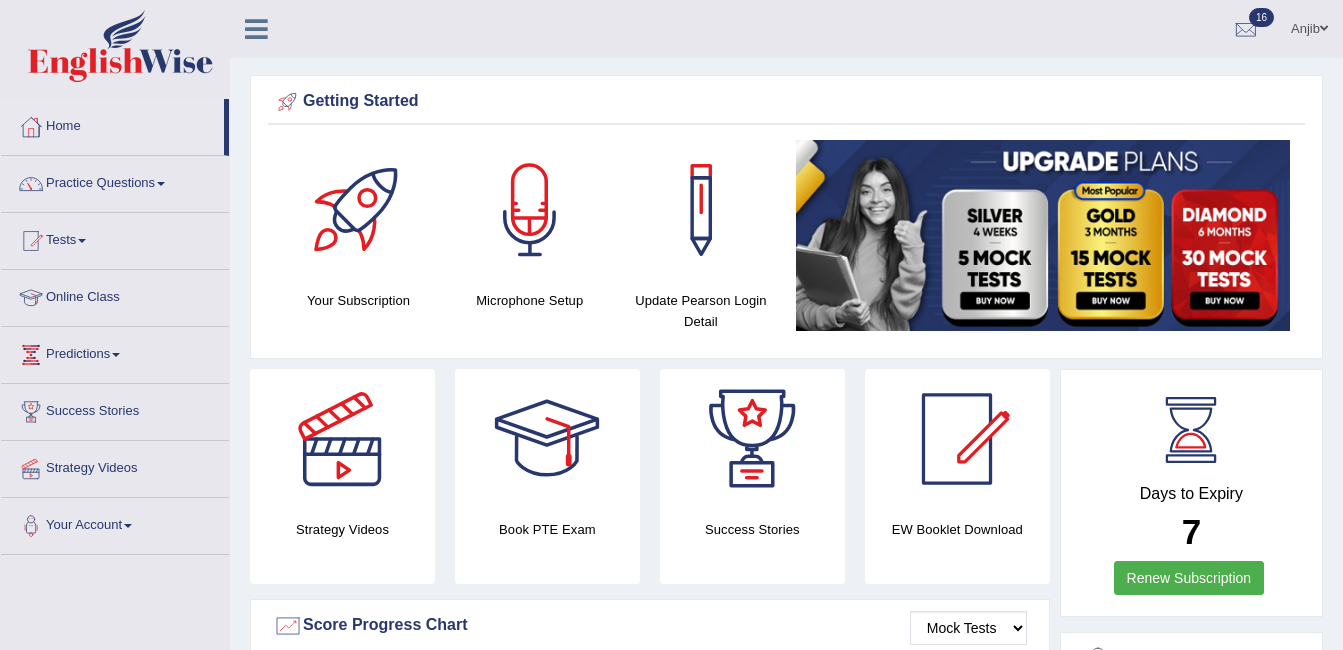 scroll, scrollTop: 0, scrollLeft: 0, axis: both 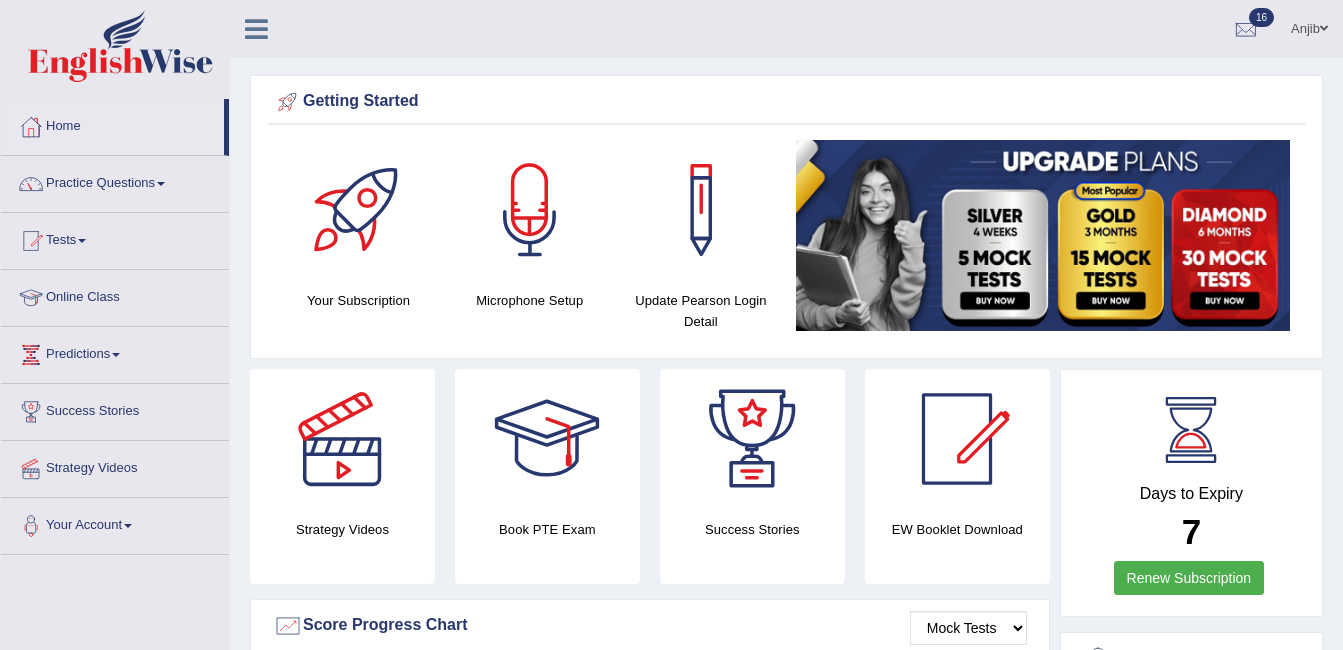 click on "Home" at bounding box center (112, 124) 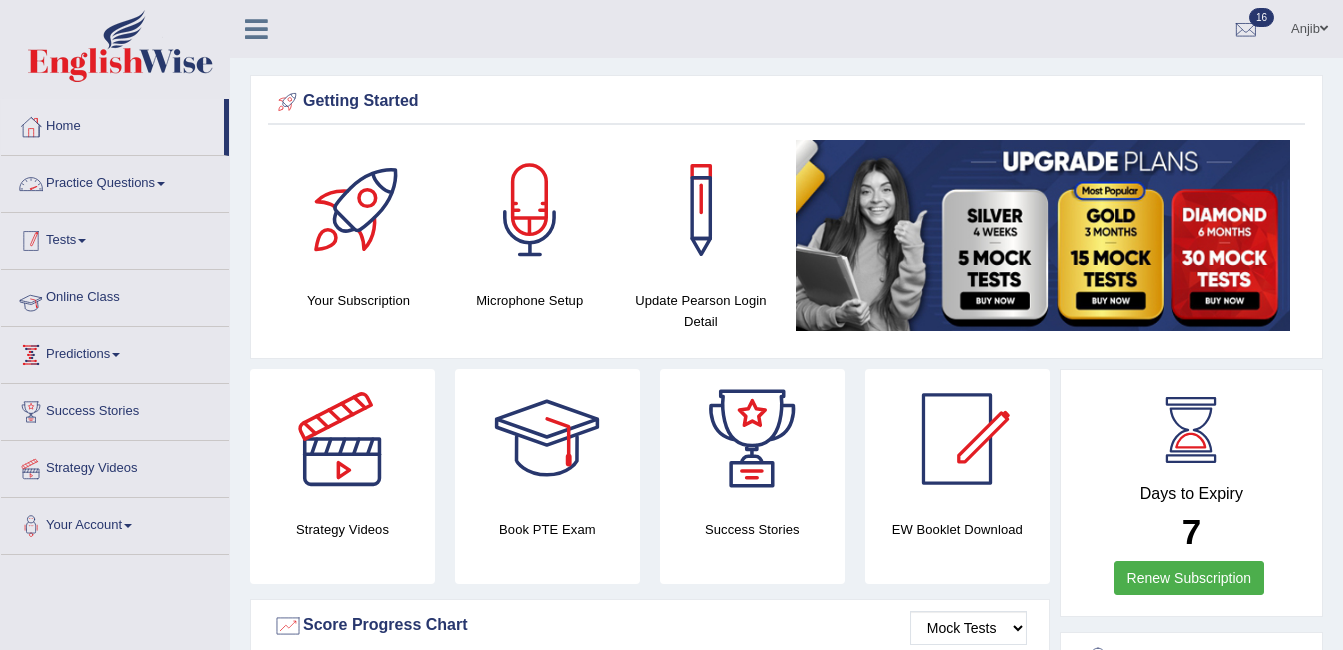 scroll, scrollTop: 367, scrollLeft: 0, axis: vertical 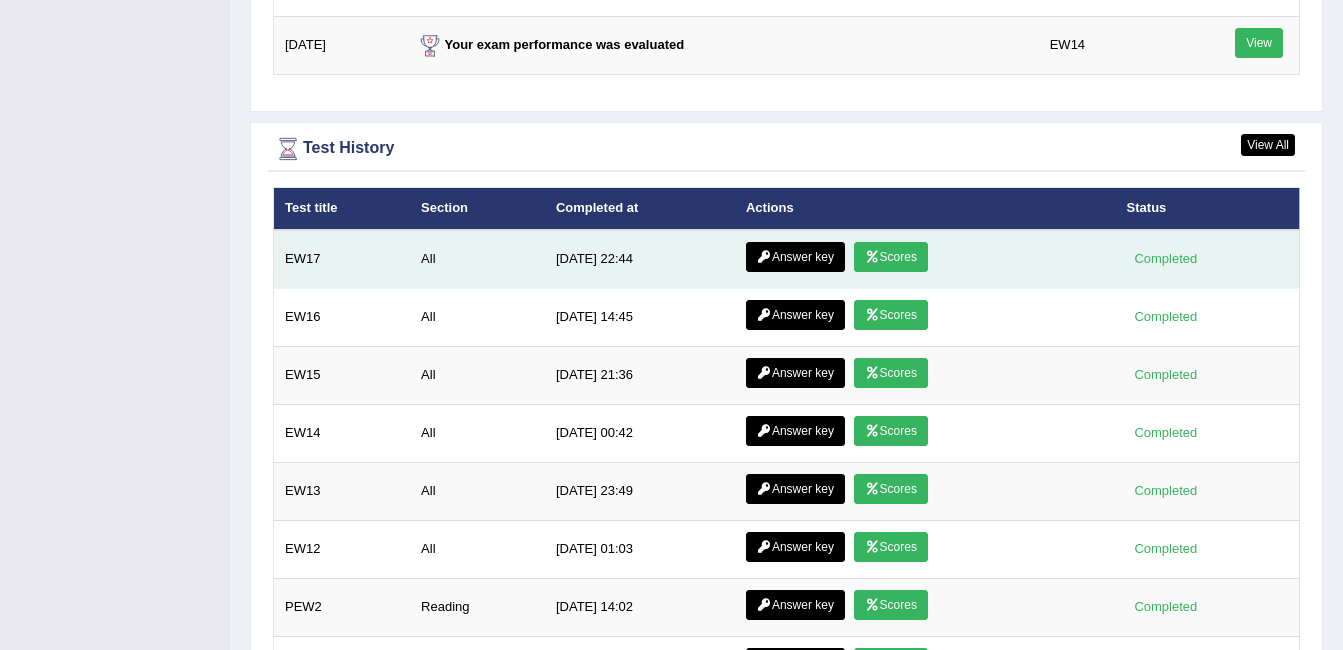 click on "Scores" at bounding box center [891, 257] 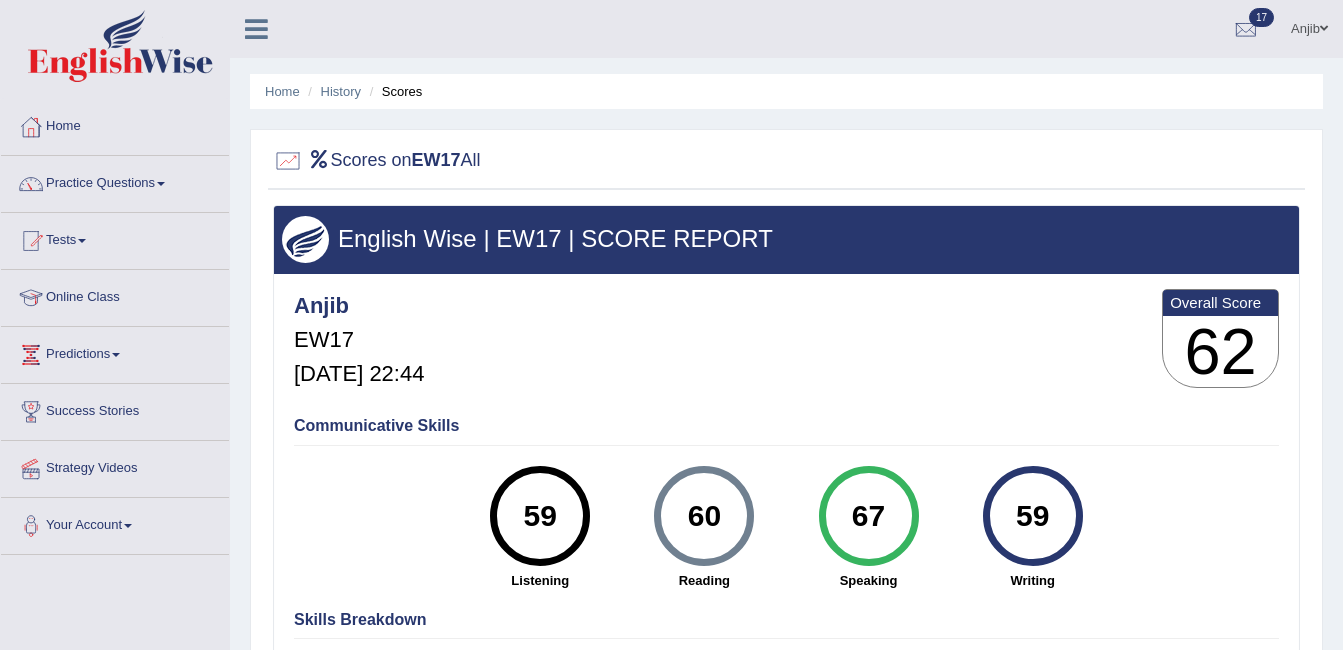 scroll, scrollTop: 0, scrollLeft: 0, axis: both 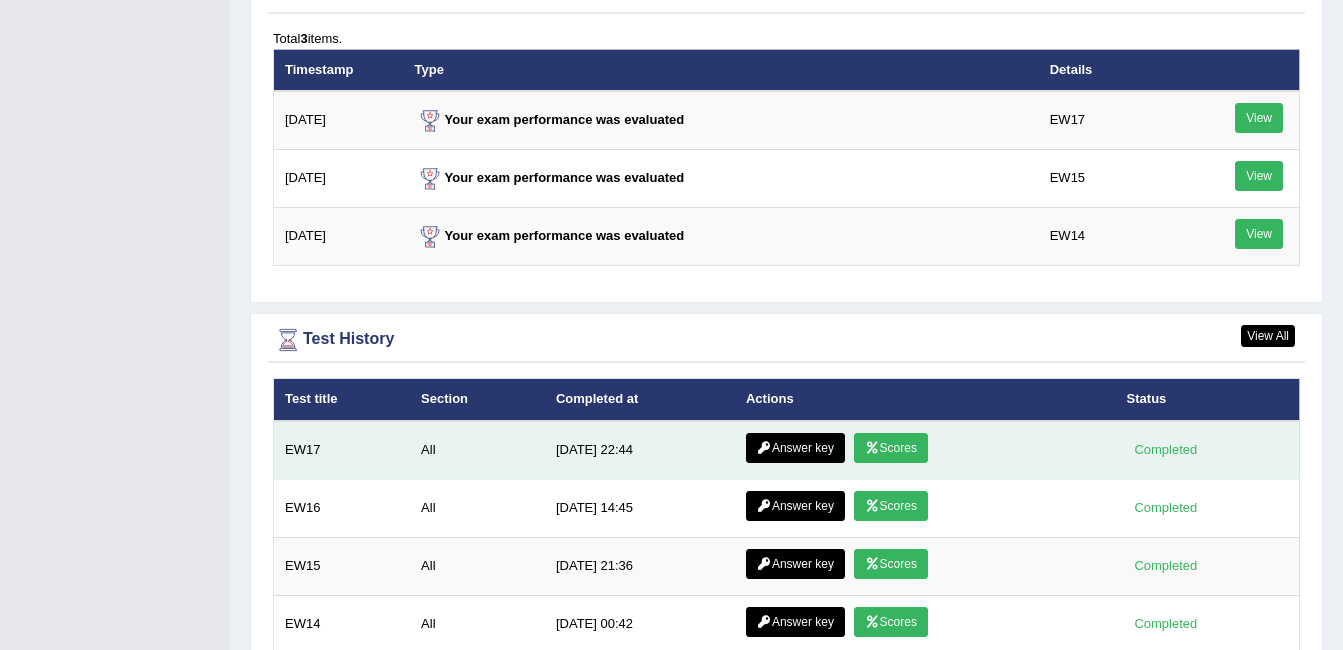 click on "Answer key" at bounding box center (795, 448) 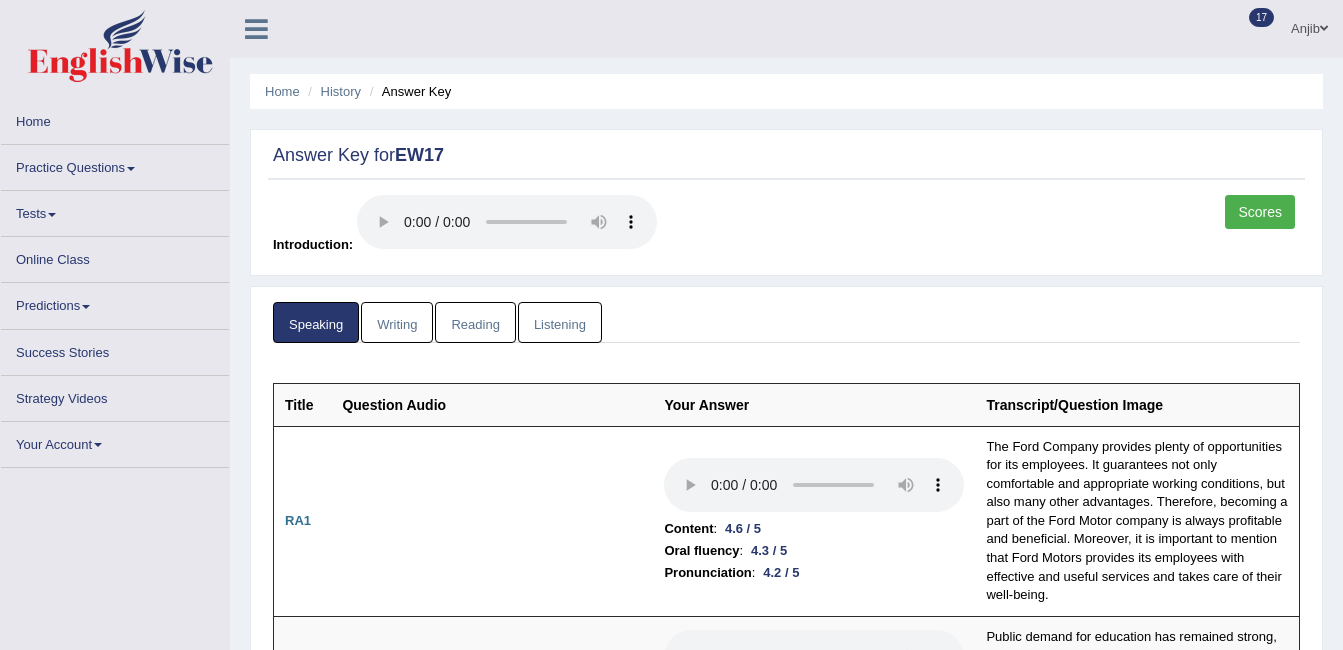 scroll, scrollTop: 0, scrollLeft: 0, axis: both 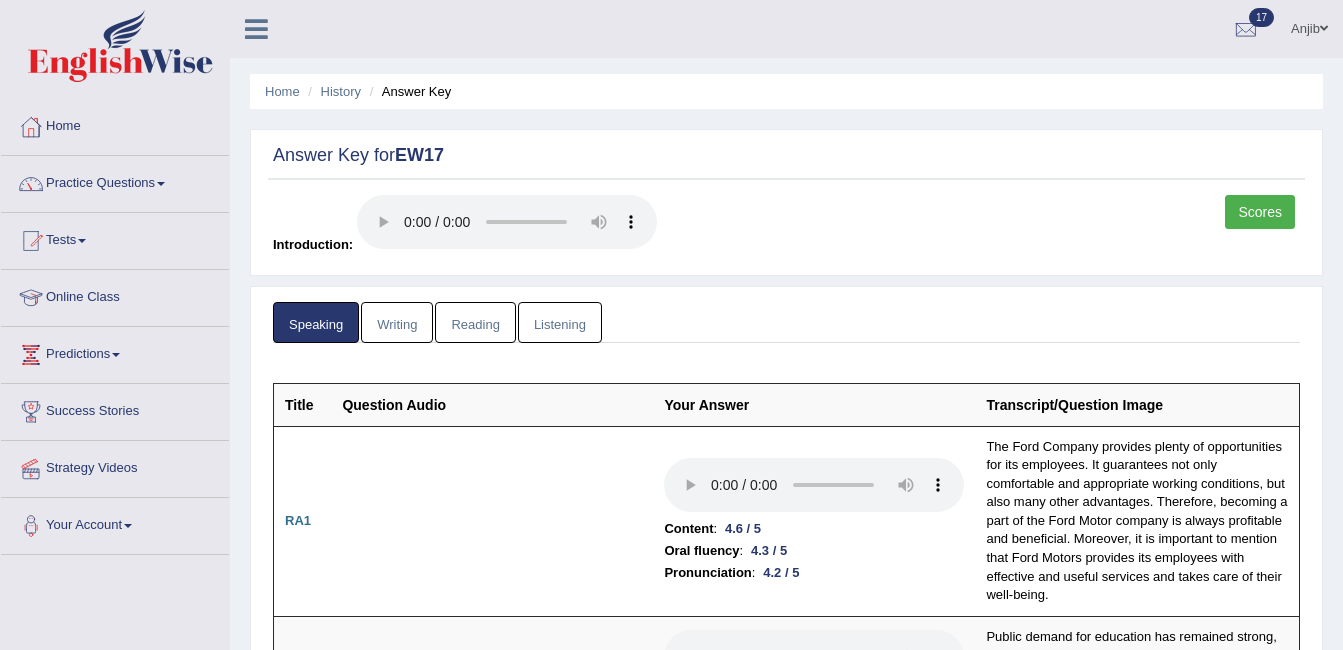 click on "Writing" at bounding box center [397, 322] 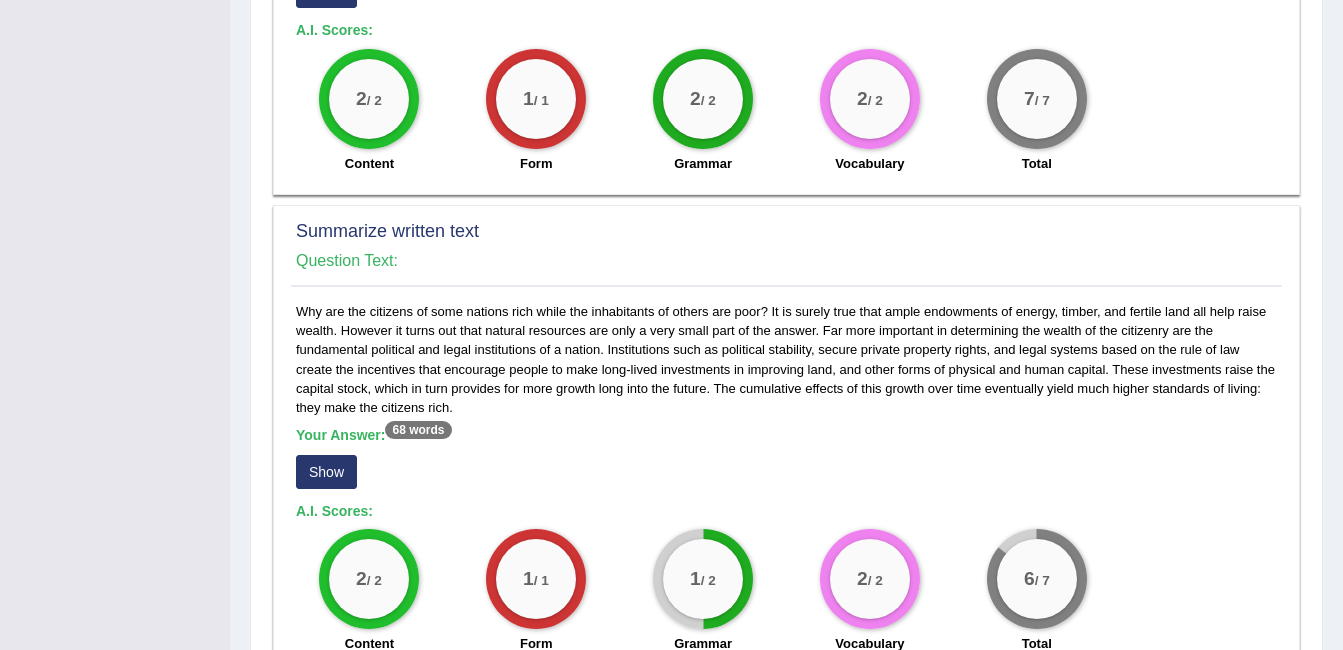 scroll, scrollTop: 817, scrollLeft: 0, axis: vertical 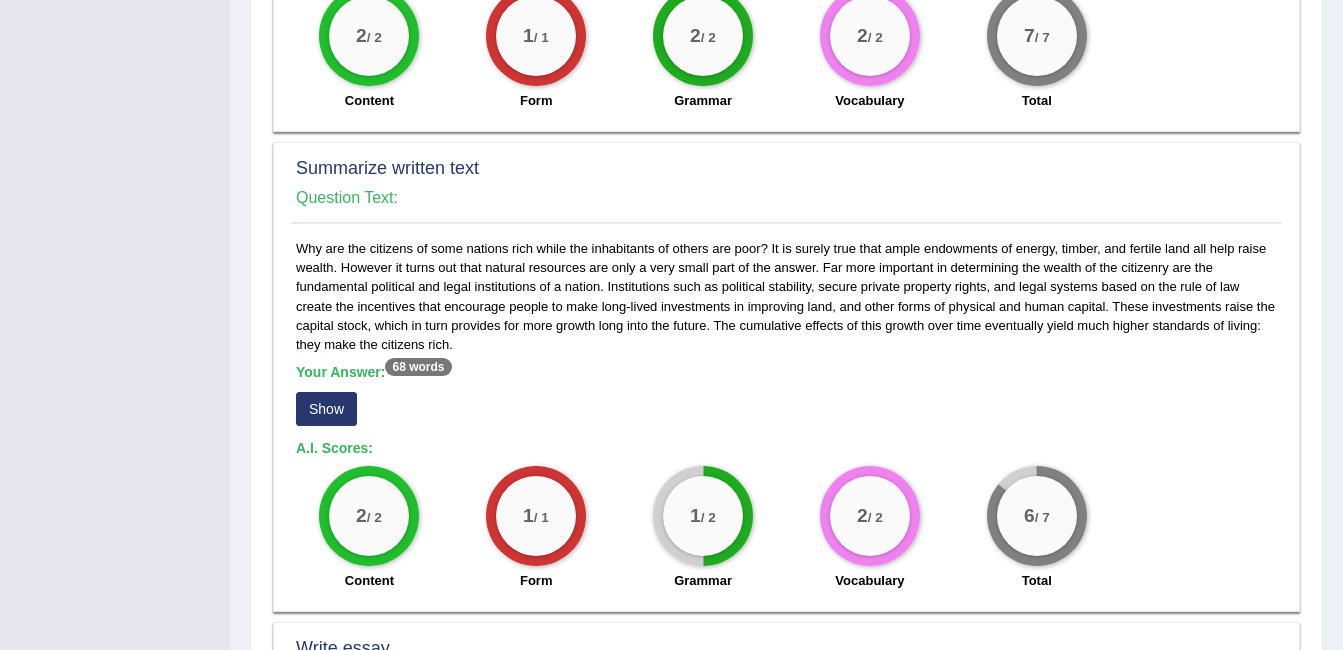 click on "Show" at bounding box center (326, 409) 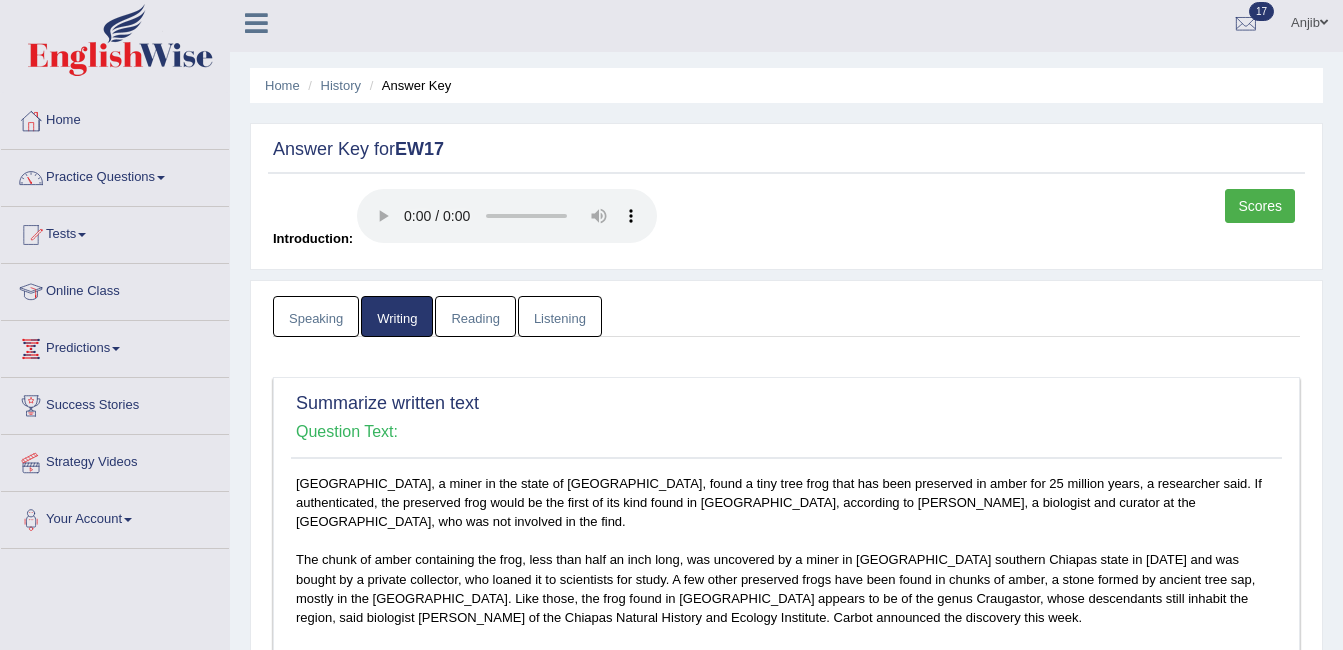 scroll, scrollTop: 0, scrollLeft: 0, axis: both 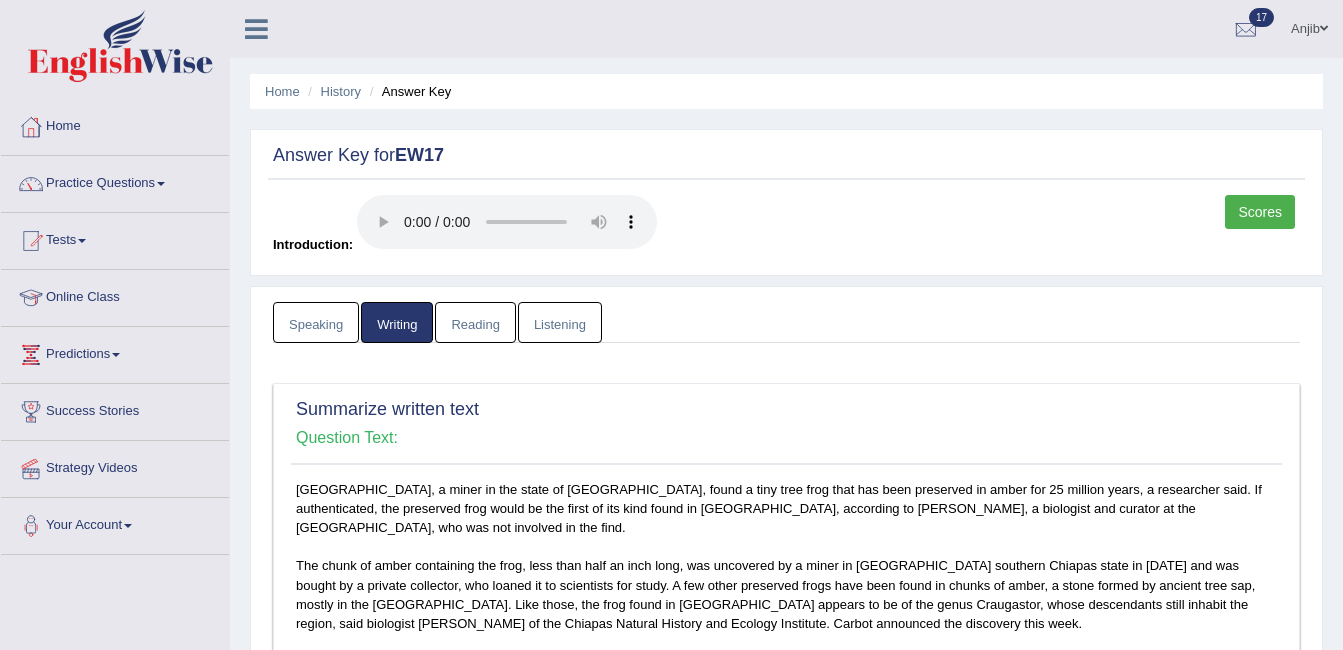 click on "Reading" at bounding box center [475, 322] 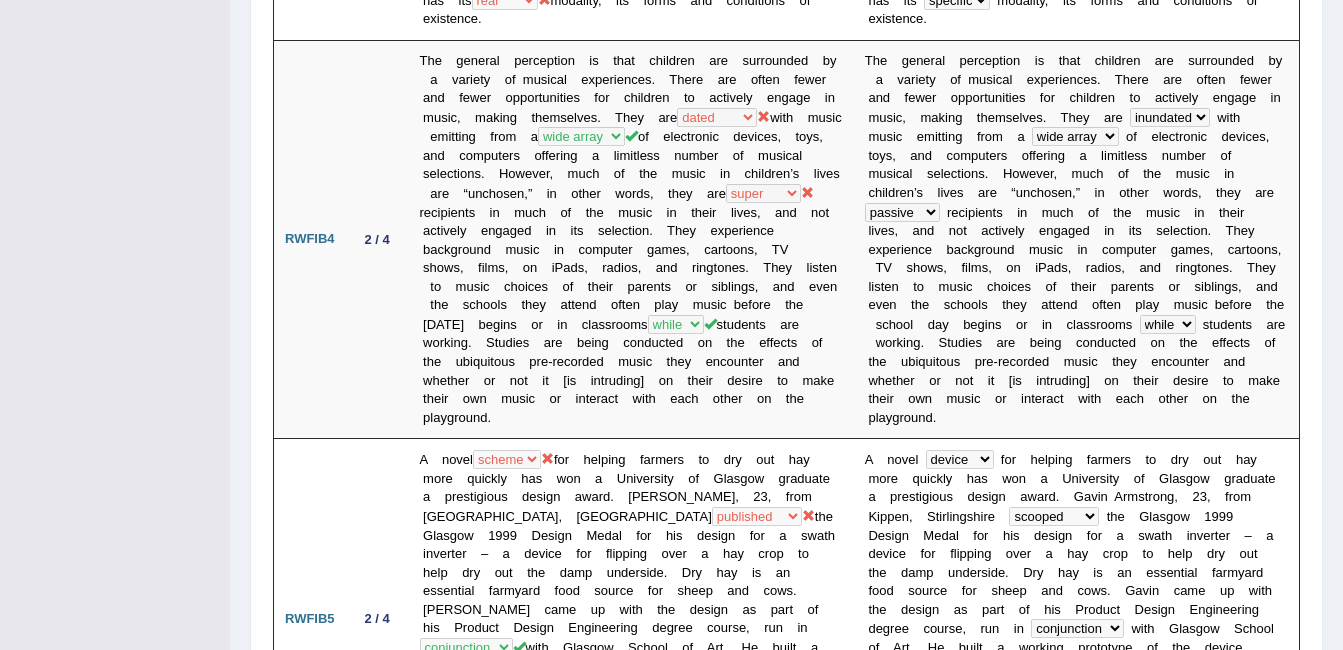 scroll, scrollTop: 0, scrollLeft: 0, axis: both 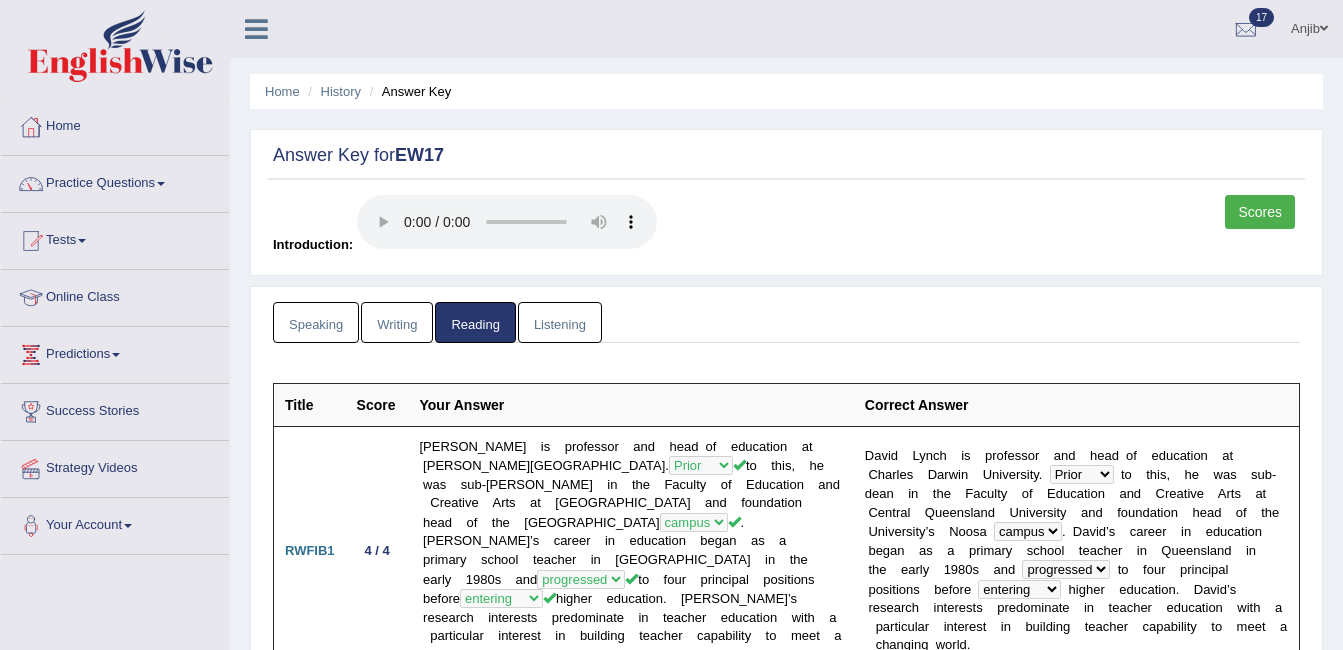 click on "Listening" at bounding box center [560, 322] 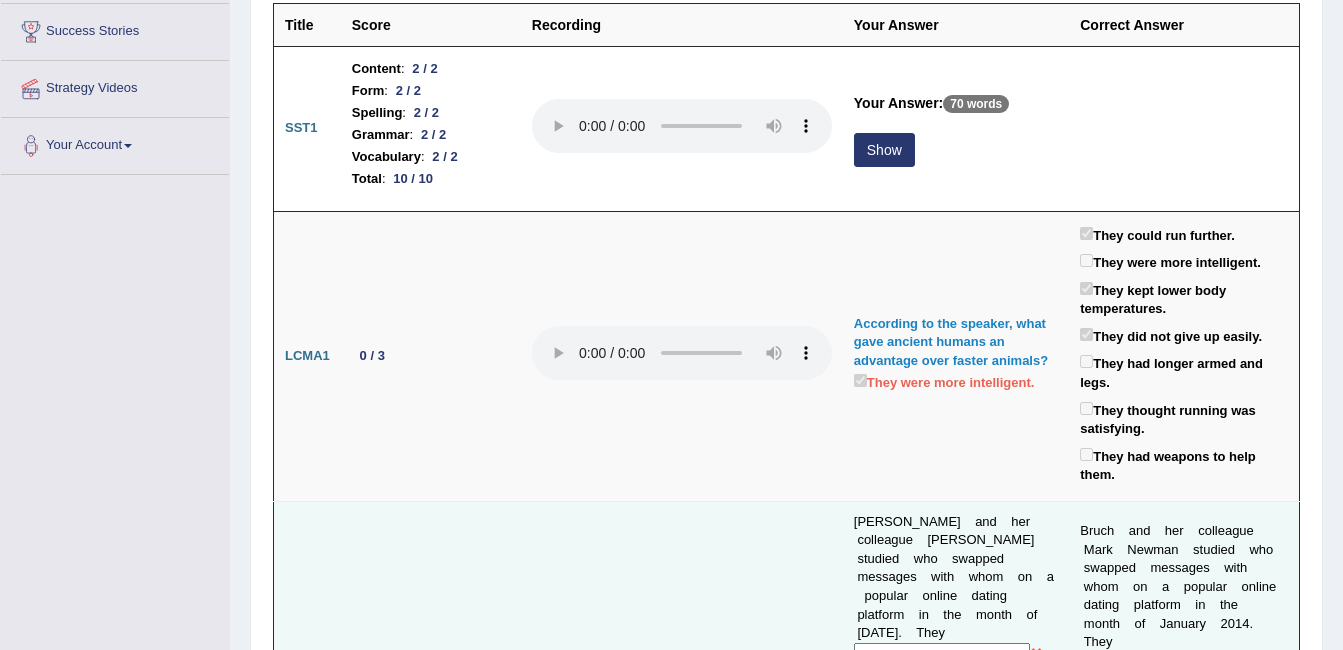scroll, scrollTop: 0, scrollLeft: 0, axis: both 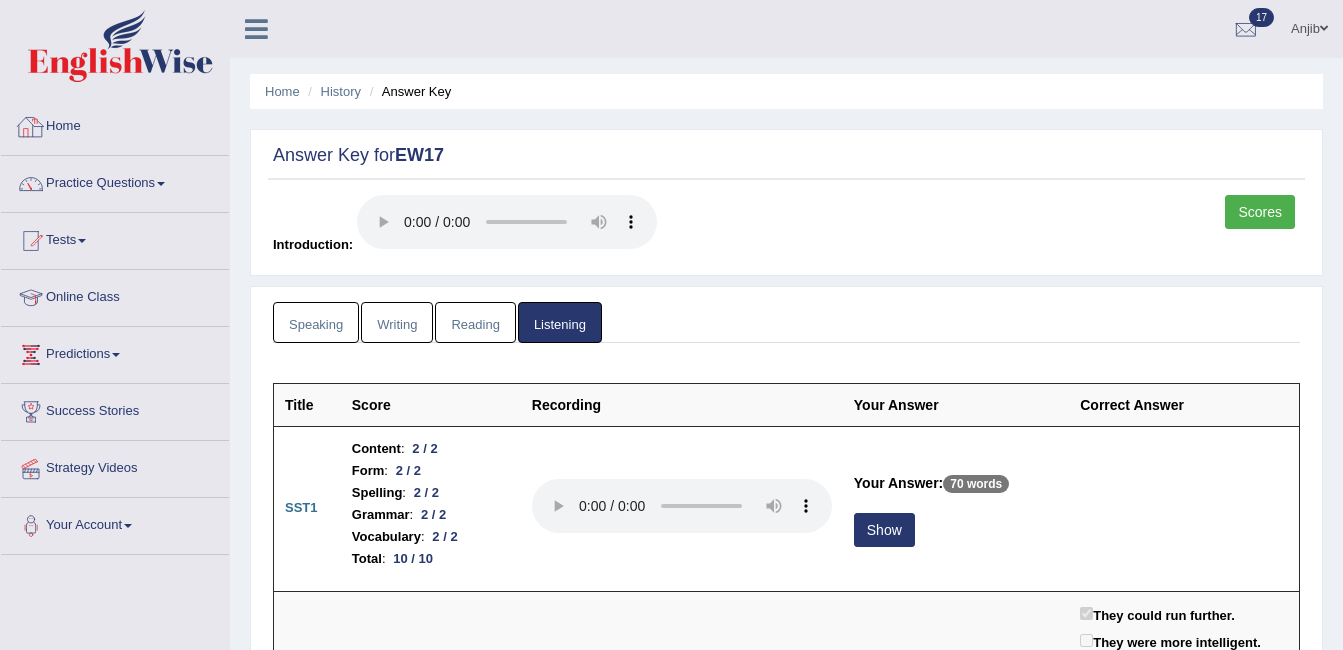 click on "Home" at bounding box center (115, 124) 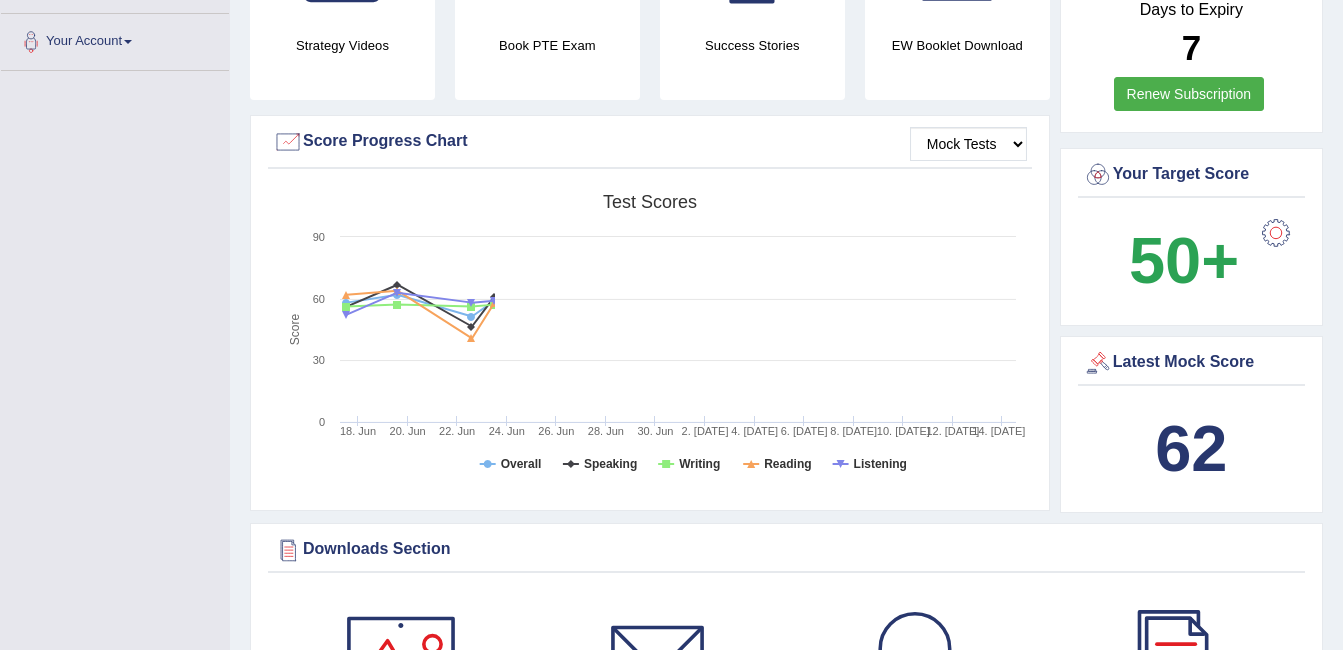 scroll, scrollTop: 0, scrollLeft: 0, axis: both 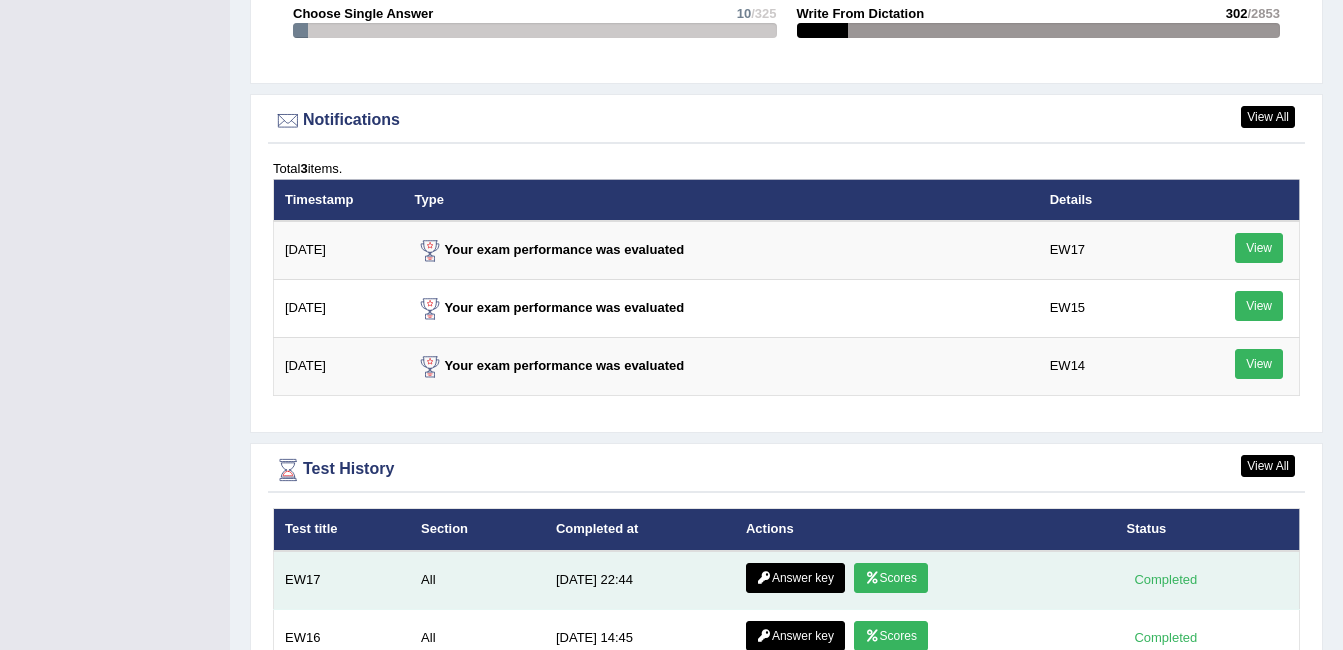click on "Scores" at bounding box center (891, 578) 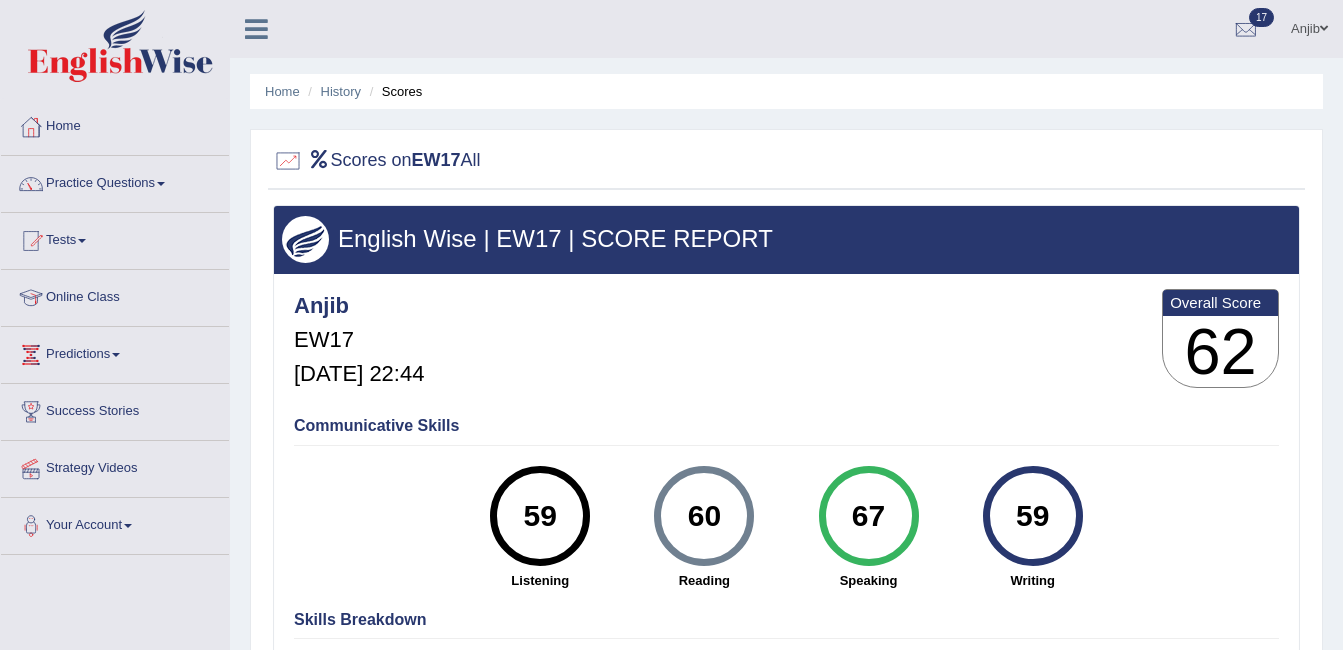 scroll, scrollTop: 0, scrollLeft: 0, axis: both 